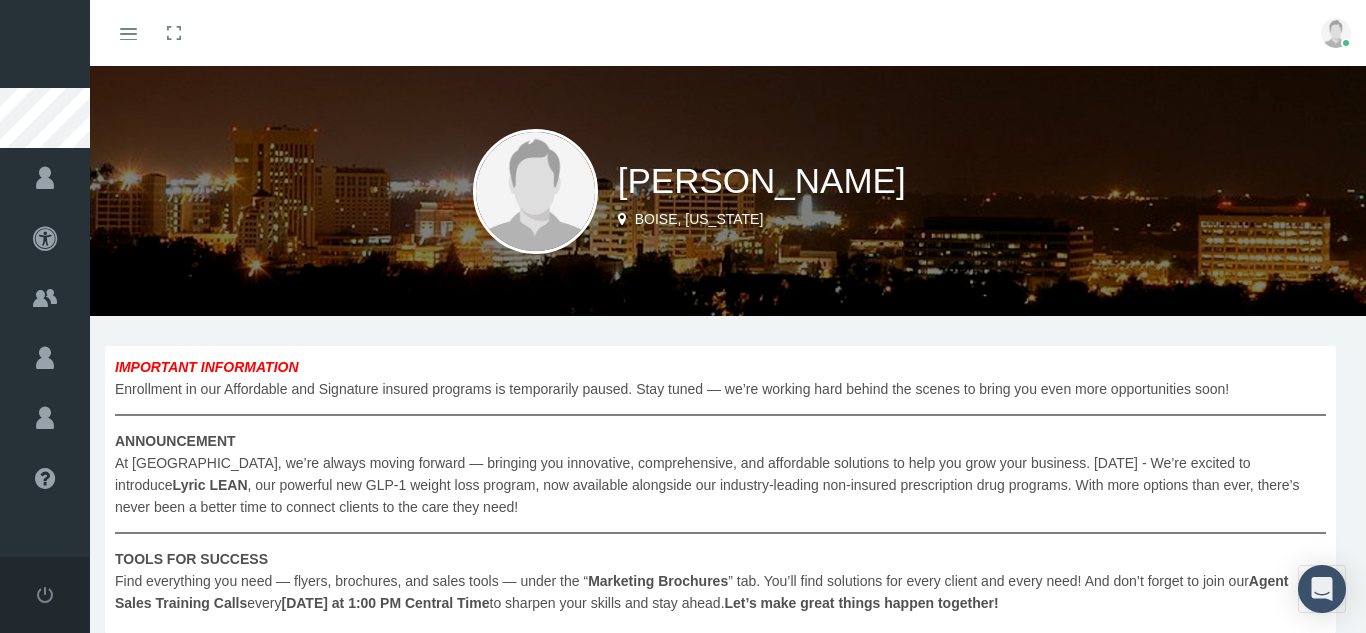 scroll, scrollTop: 273, scrollLeft: 0, axis: vertical 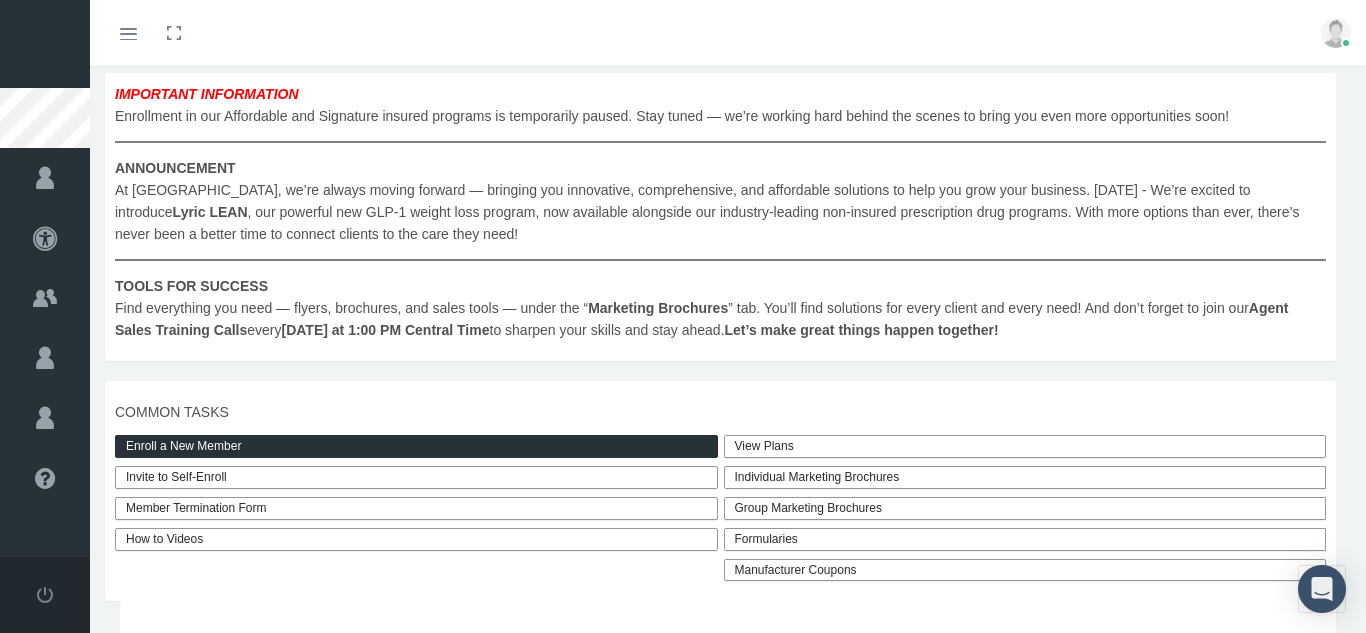 click on "Invite to Self-Enroll" at bounding box center (416, 477) 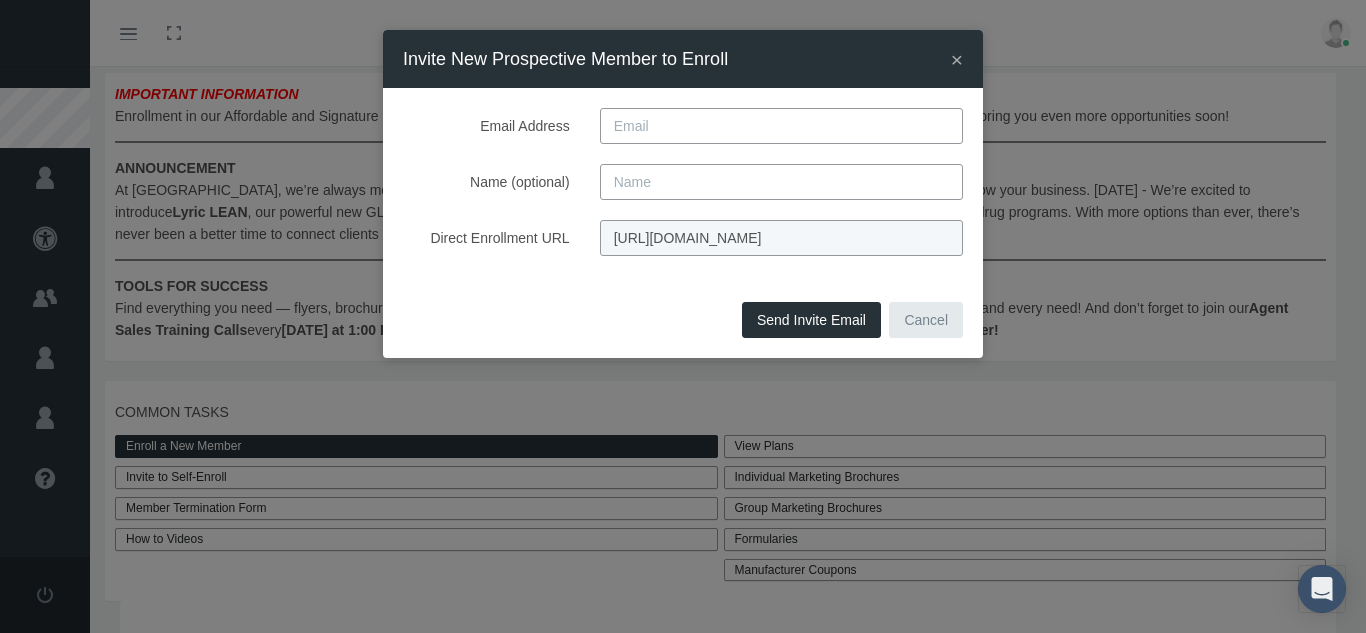 click on "Email Address" at bounding box center [781, 126] 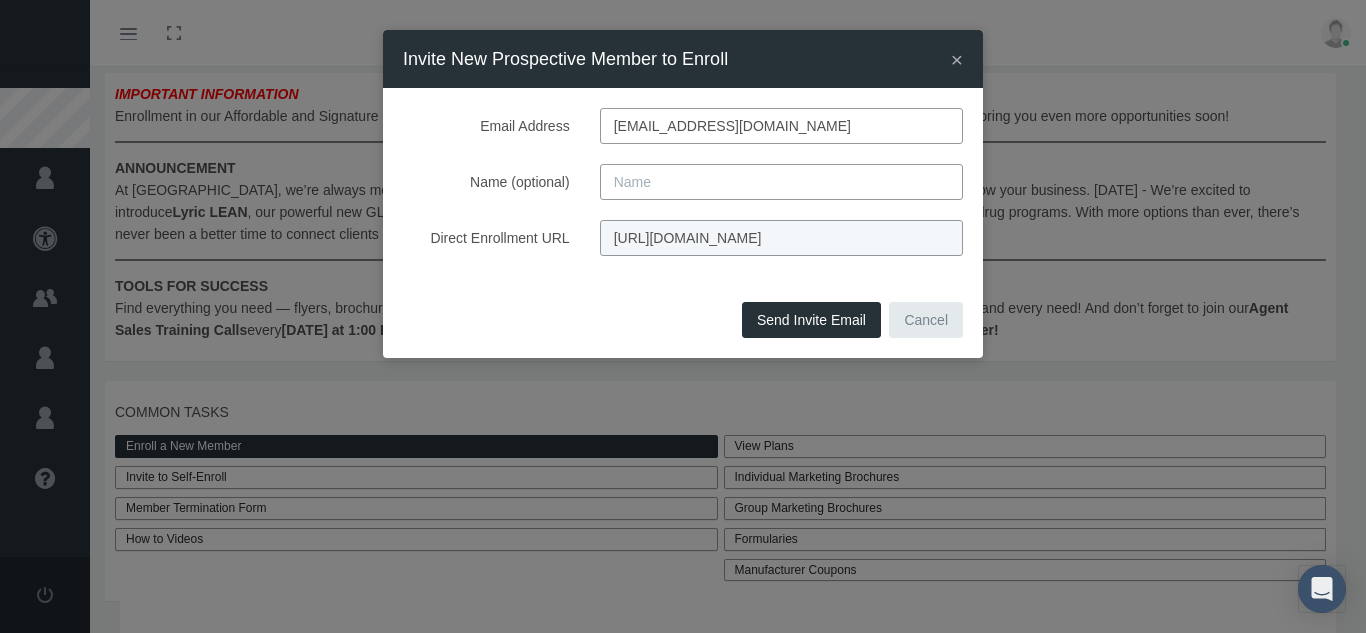 type on "linageorgieva07@gmail.com" 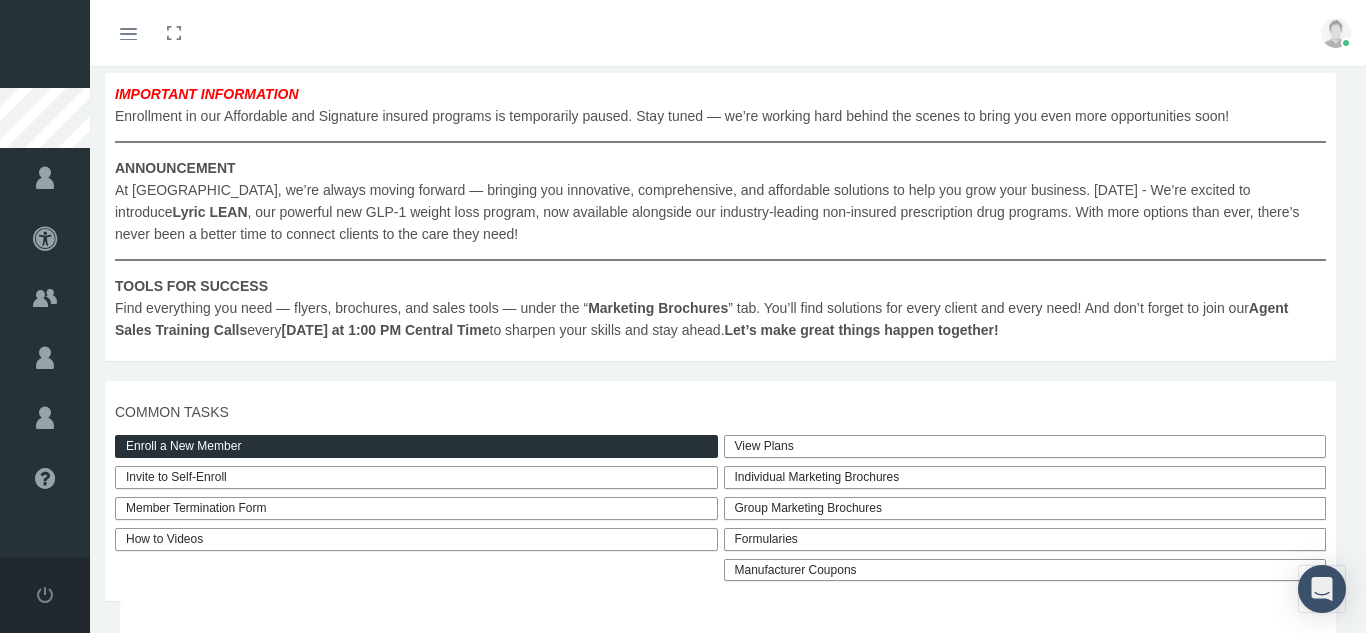 click on "Enroll a New Member" at bounding box center (416, 446) 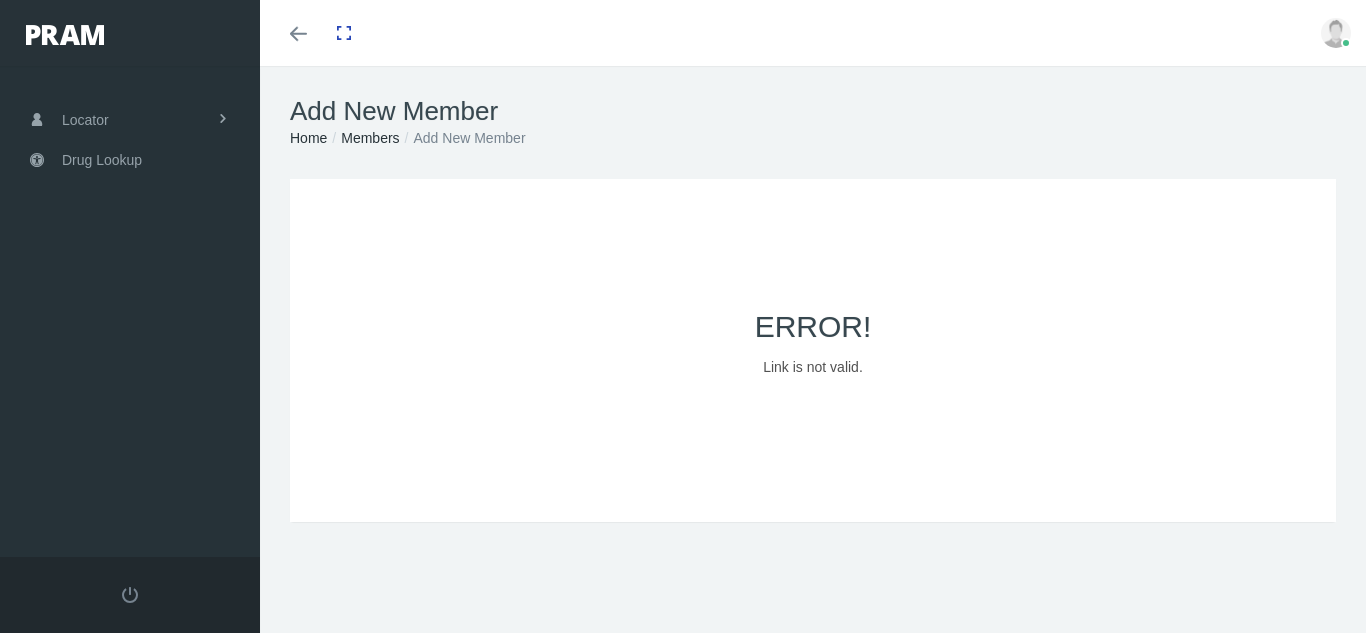 scroll, scrollTop: 0, scrollLeft: 0, axis: both 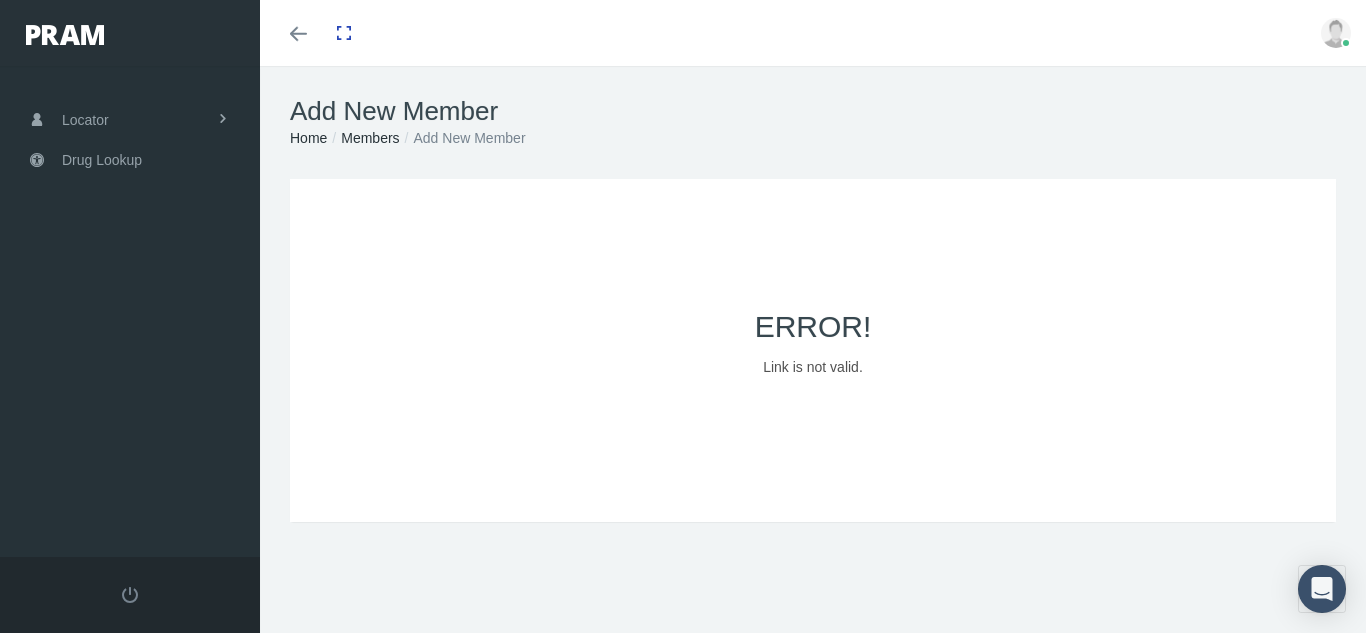 click on "Home" at bounding box center [308, 138] 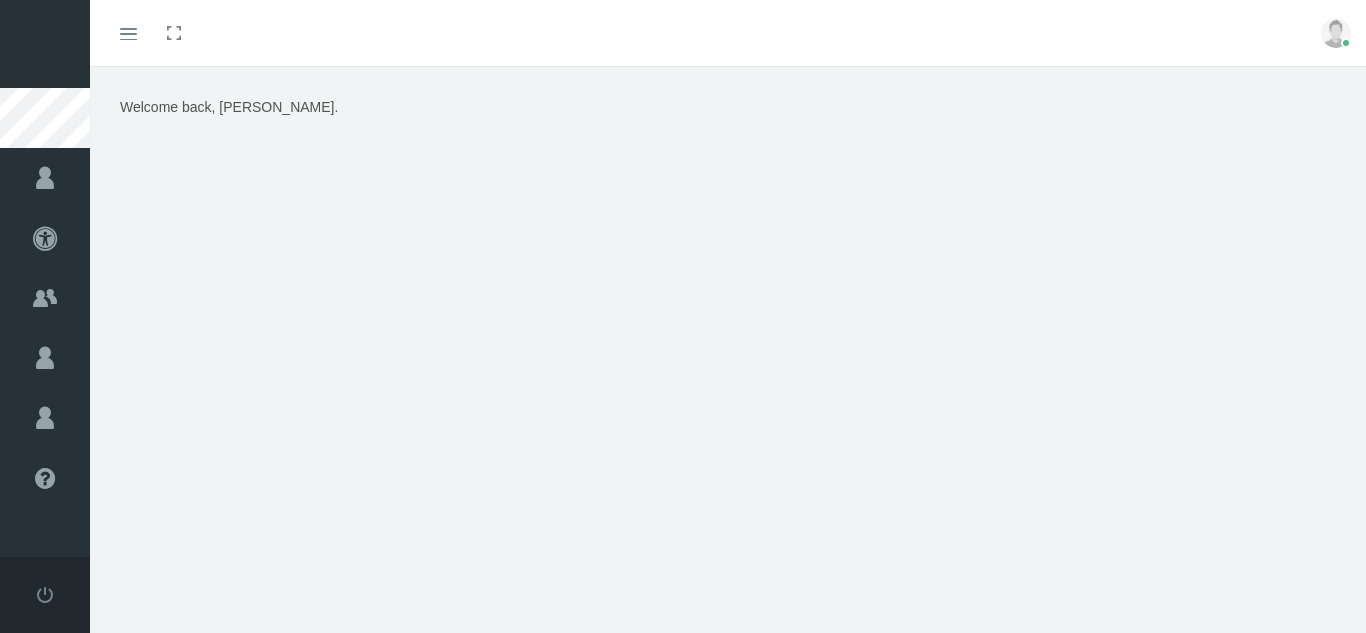 scroll, scrollTop: 0, scrollLeft: 0, axis: both 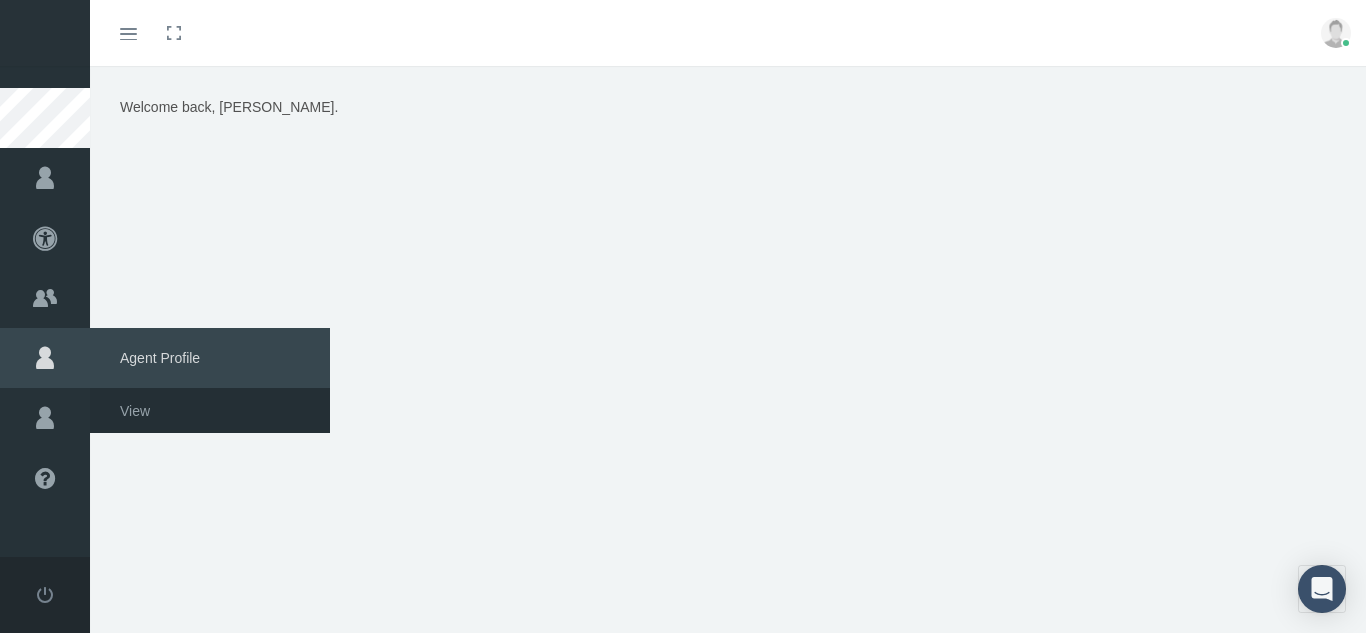click at bounding box center [45, 358] 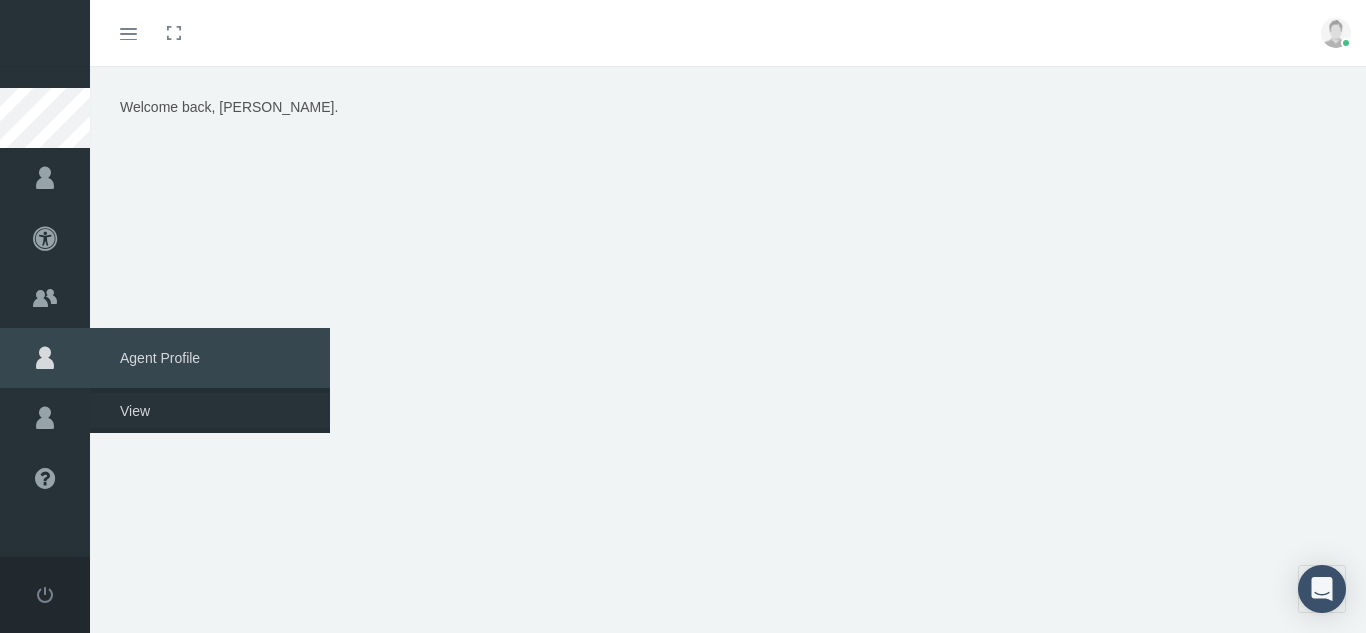click on "View" at bounding box center [210, 410] 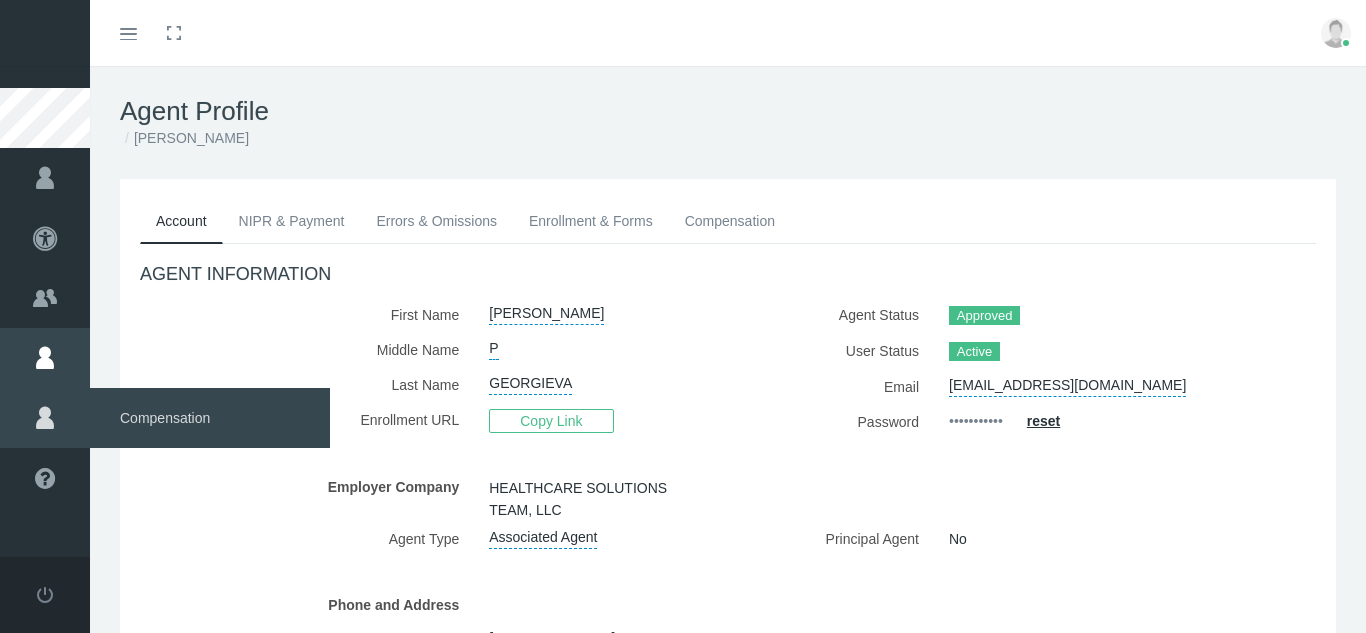 scroll, scrollTop: 0, scrollLeft: 0, axis: both 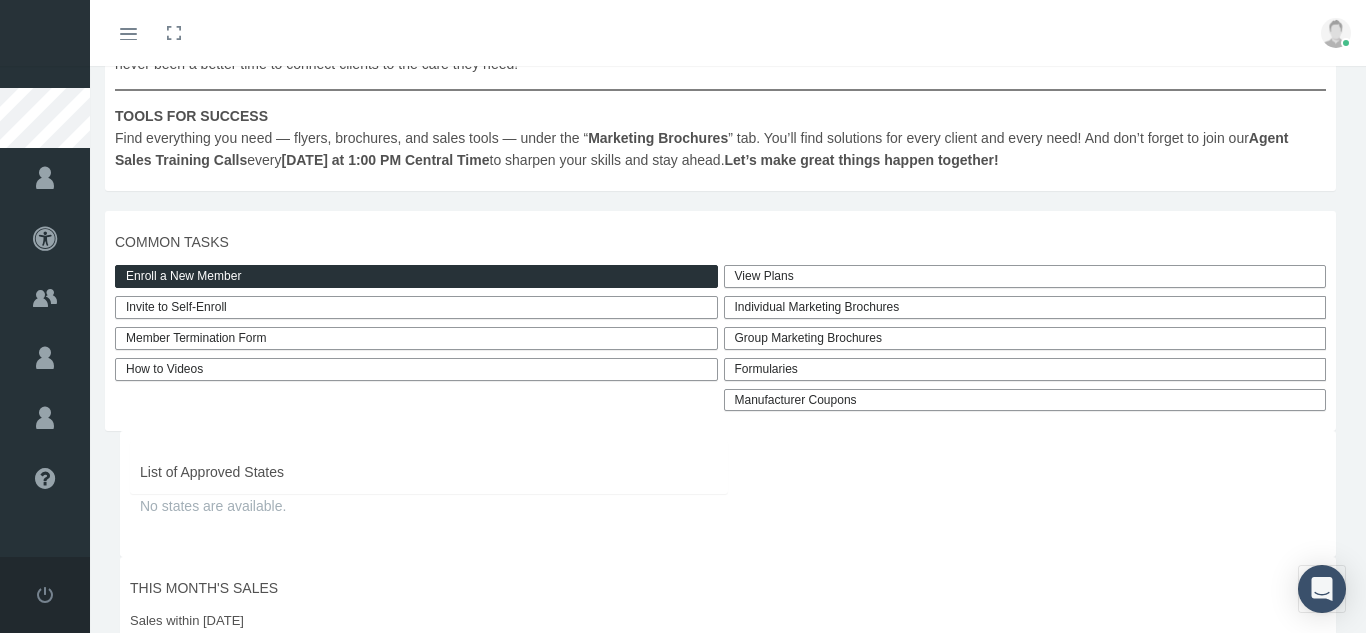 click on "Enroll a New Member" at bounding box center [416, 276] 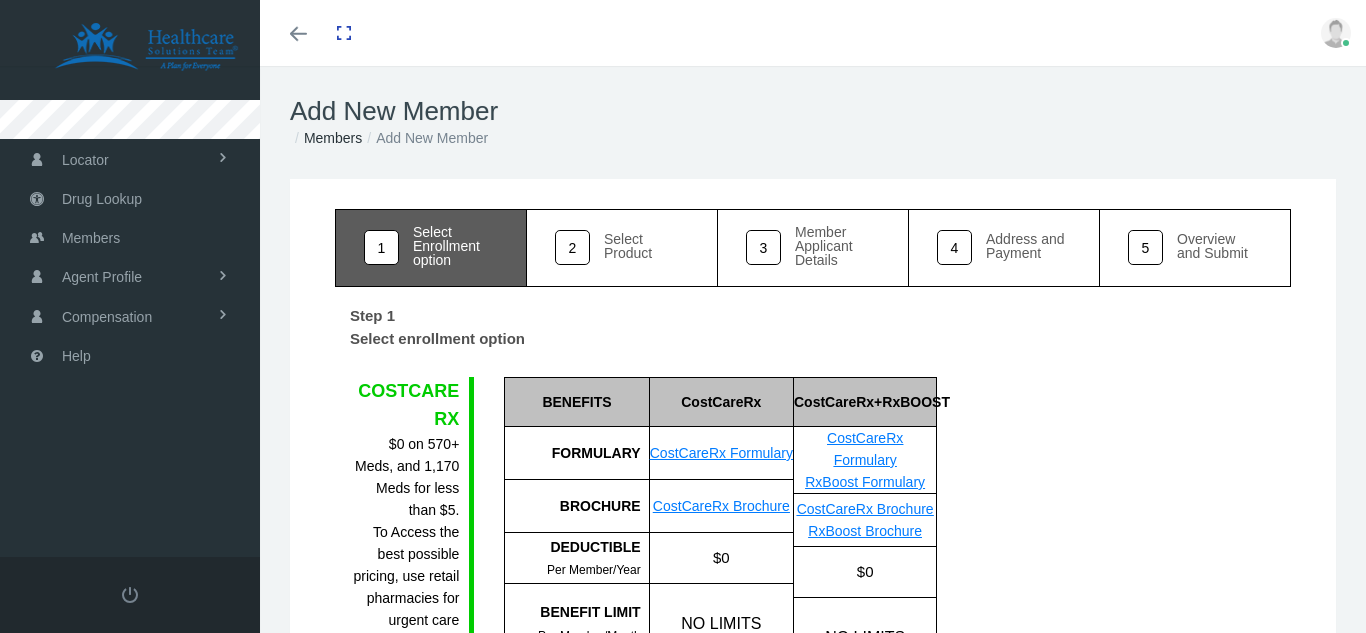 scroll, scrollTop: 0, scrollLeft: 0, axis: both 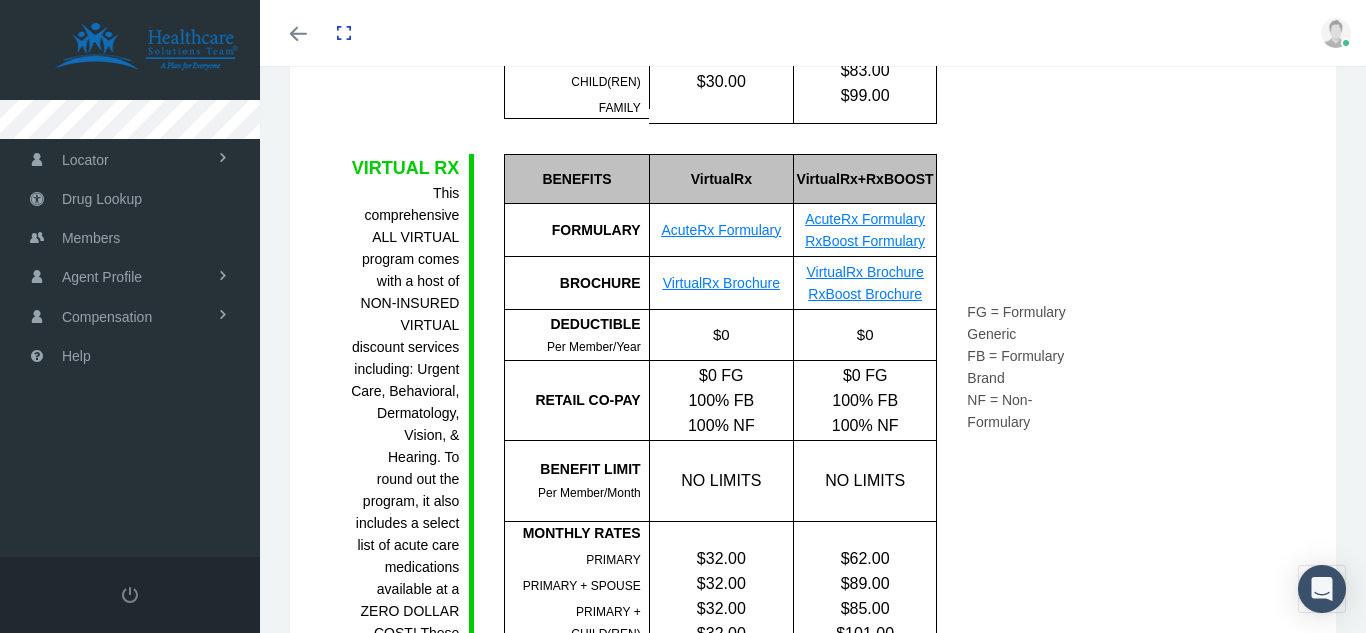 drag, startPoint x: 1363, startPoint y: 539, endPoint x: 1365, endPoint y: 233, distance: 306.00653 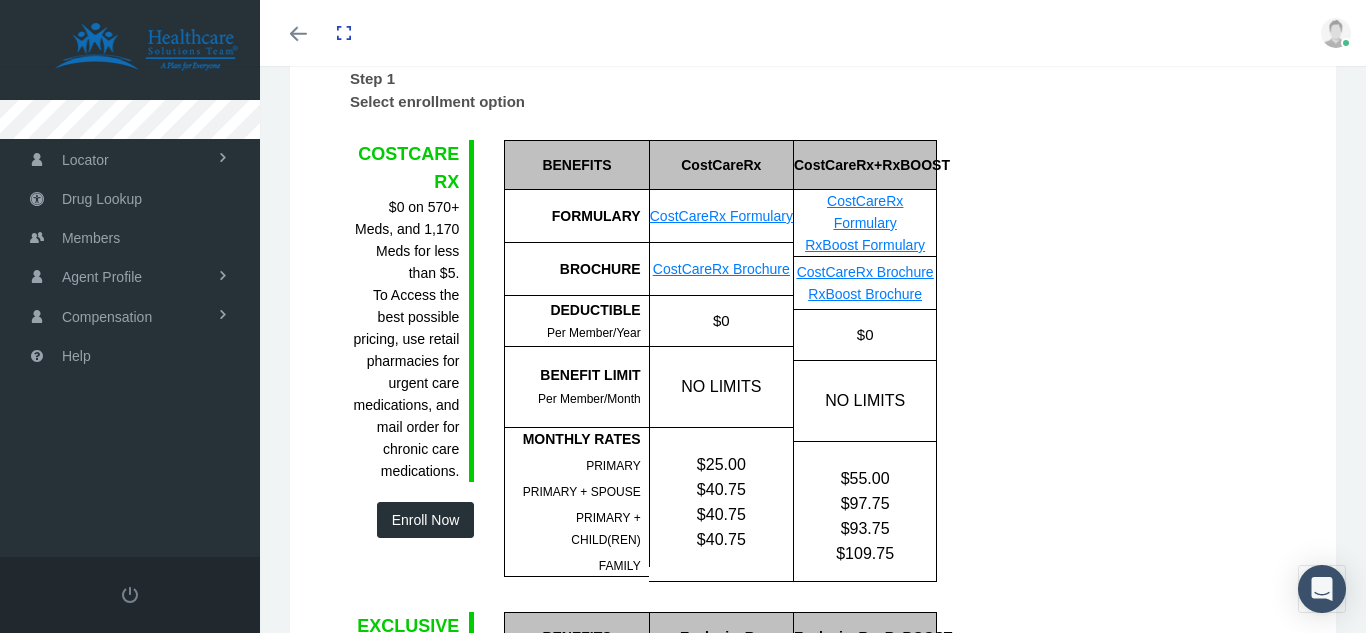 scroll, scrollTop: 244, scrollLeft: 0, axis: vertical 